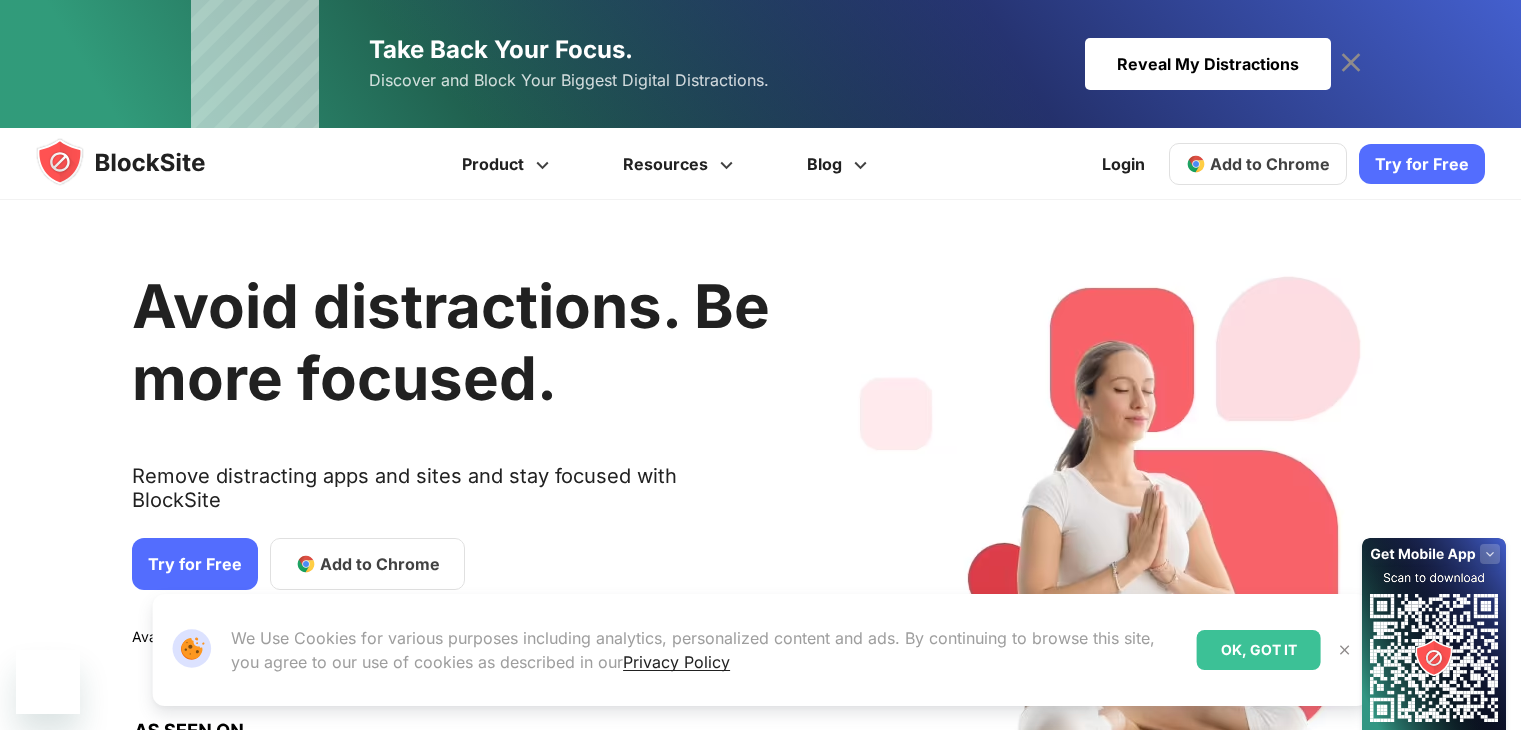 scroll, scrollTop: 0, scrollLeft: 0, axis: both 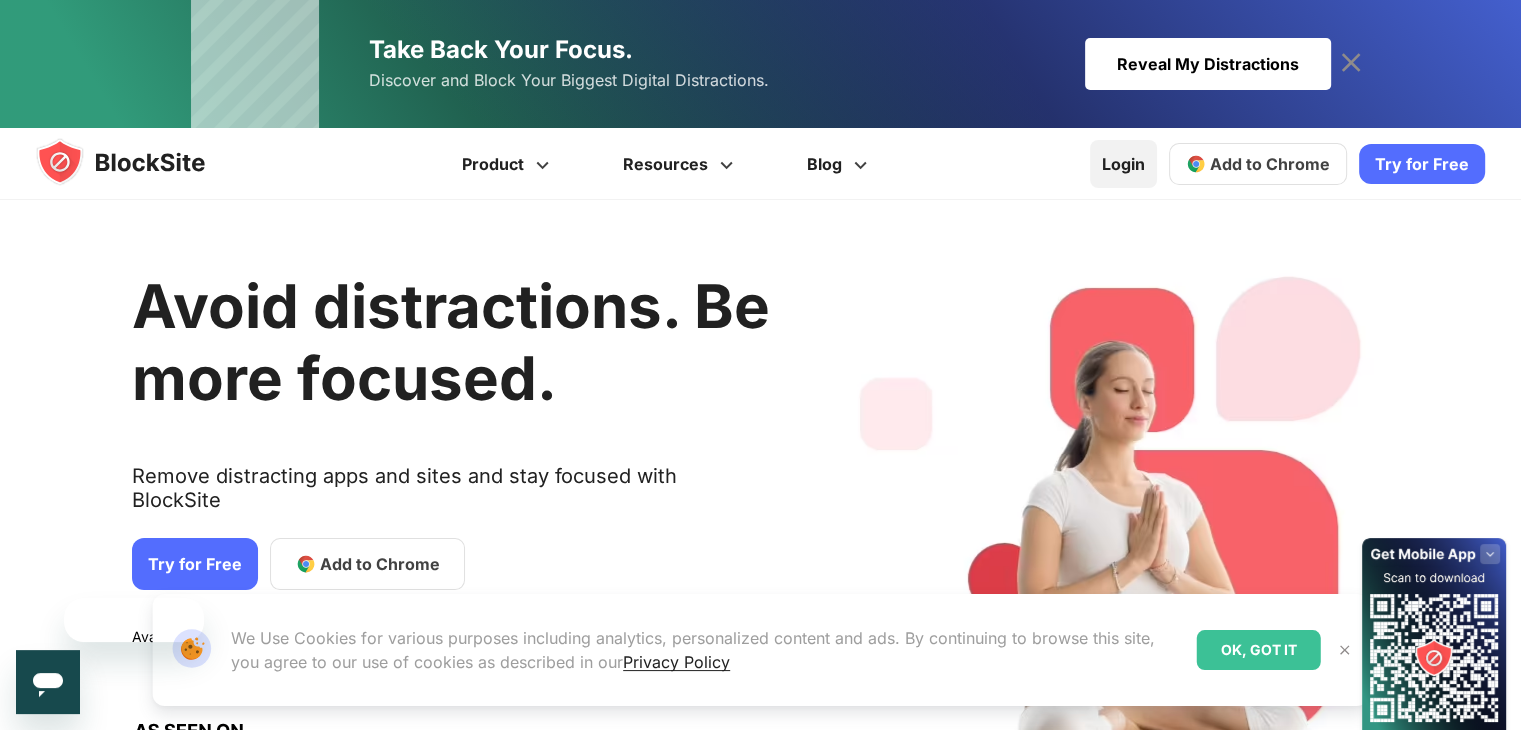 click on "Login" at bounding box center [1123, 164] 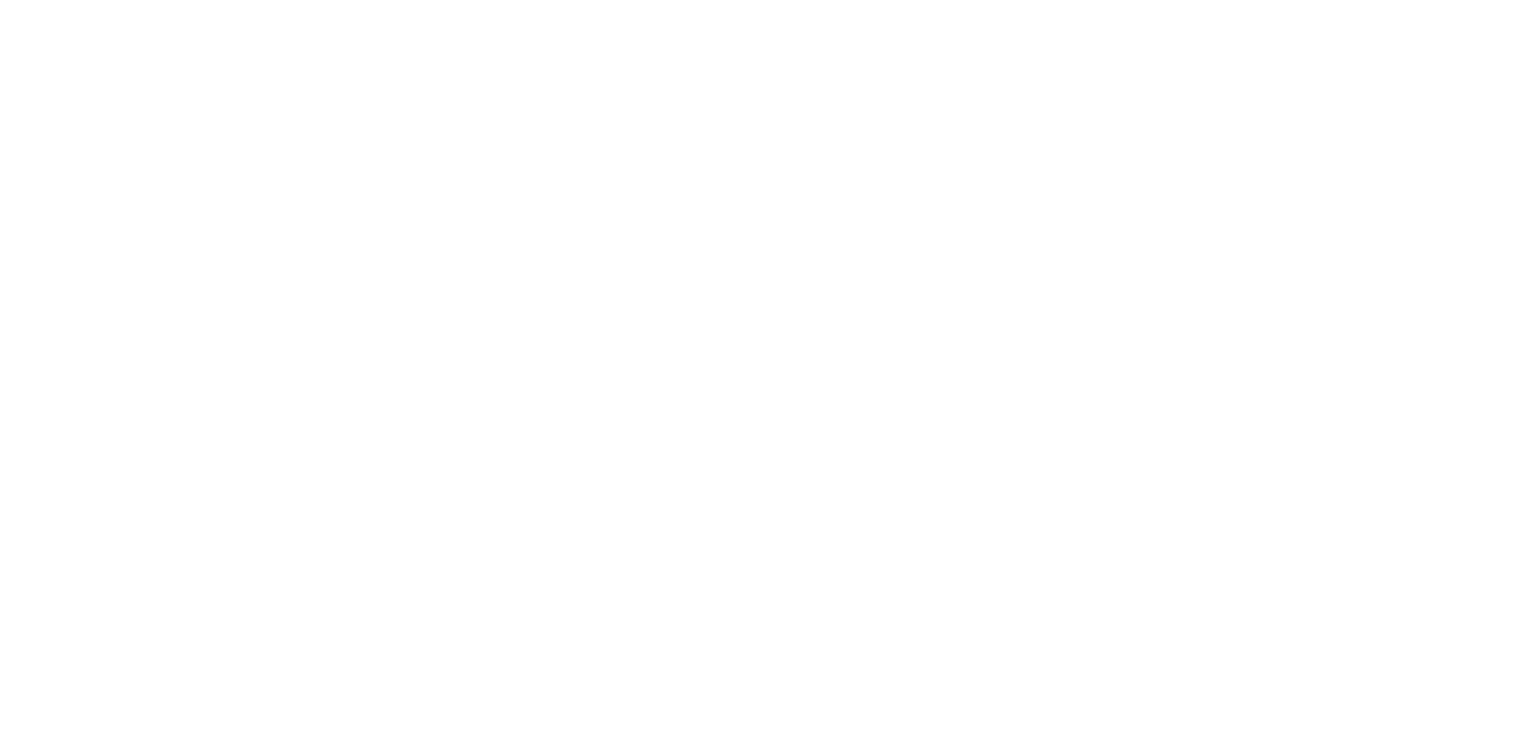 scroll, scrollTop: 0, scrollLeft: 0, axis: both 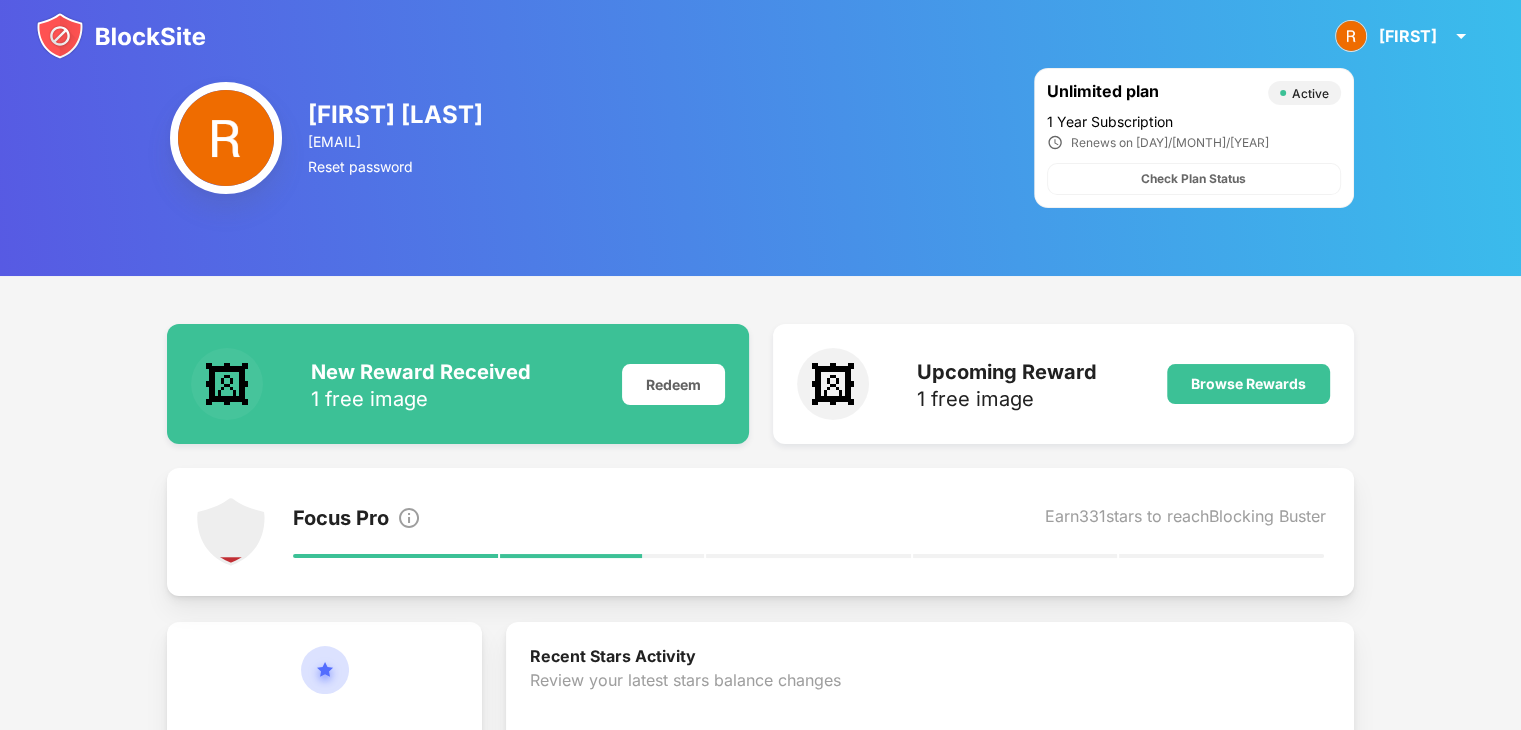 click at bounding box center [121, 36] 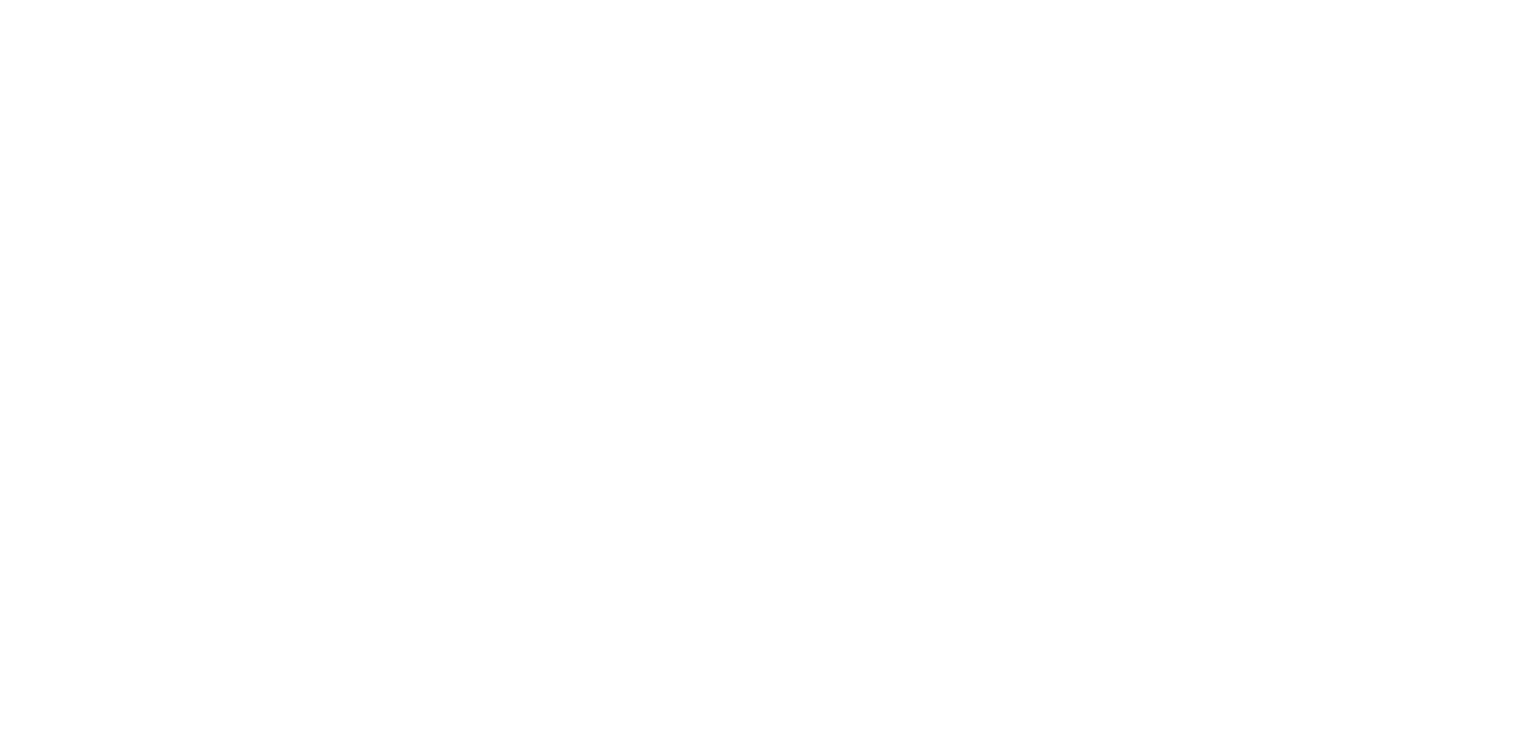 scroll, scrollTop: 0, scrollLeft: 0, axis: both 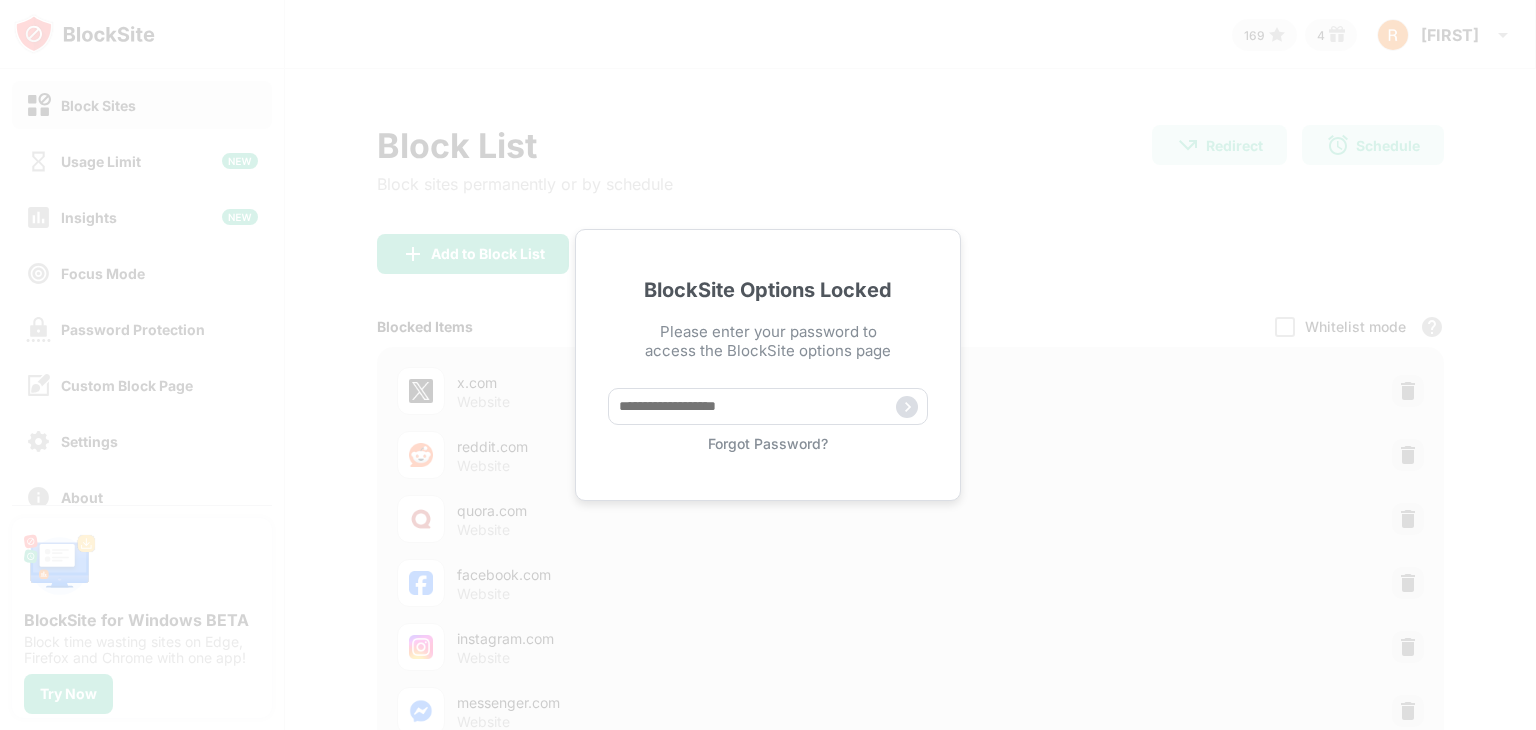 click on "BlockSite Options Locked Please enter your password to access the BlockSite options page Forgot Password?" at bounding box center [768, 365] 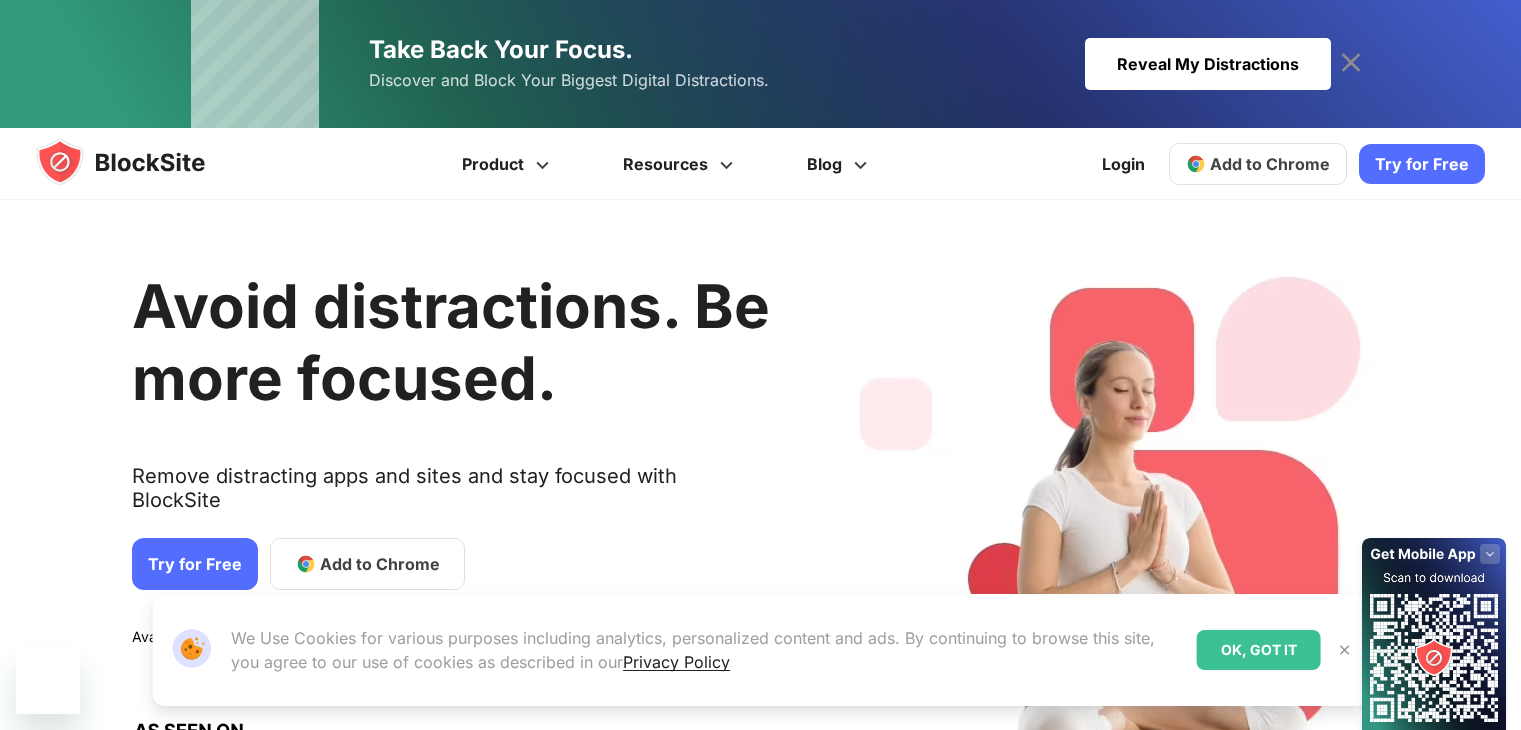 scroll, scrollTop: 0, scrollLeft: 0, axis: both 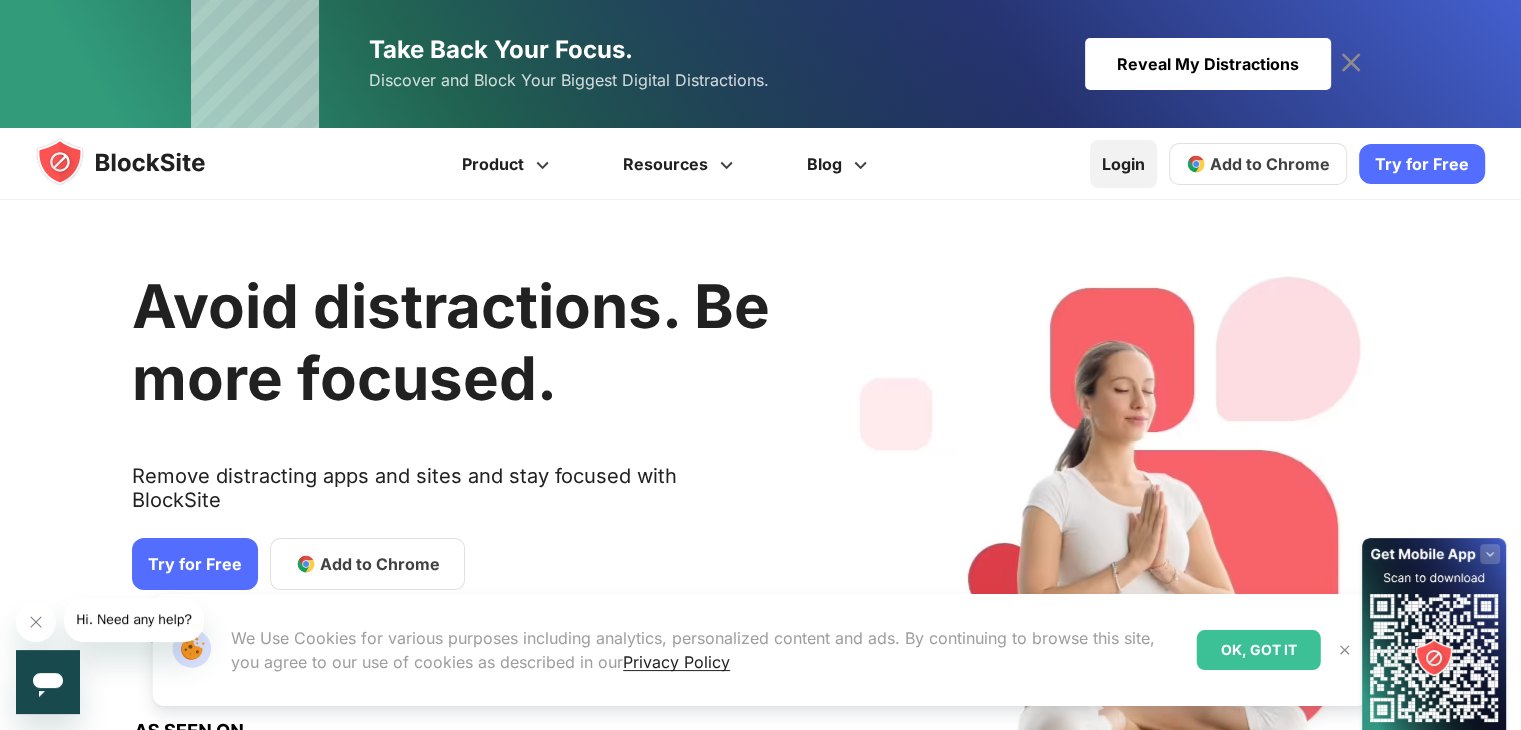 click on "Login" at bounding box center (1123, 164) 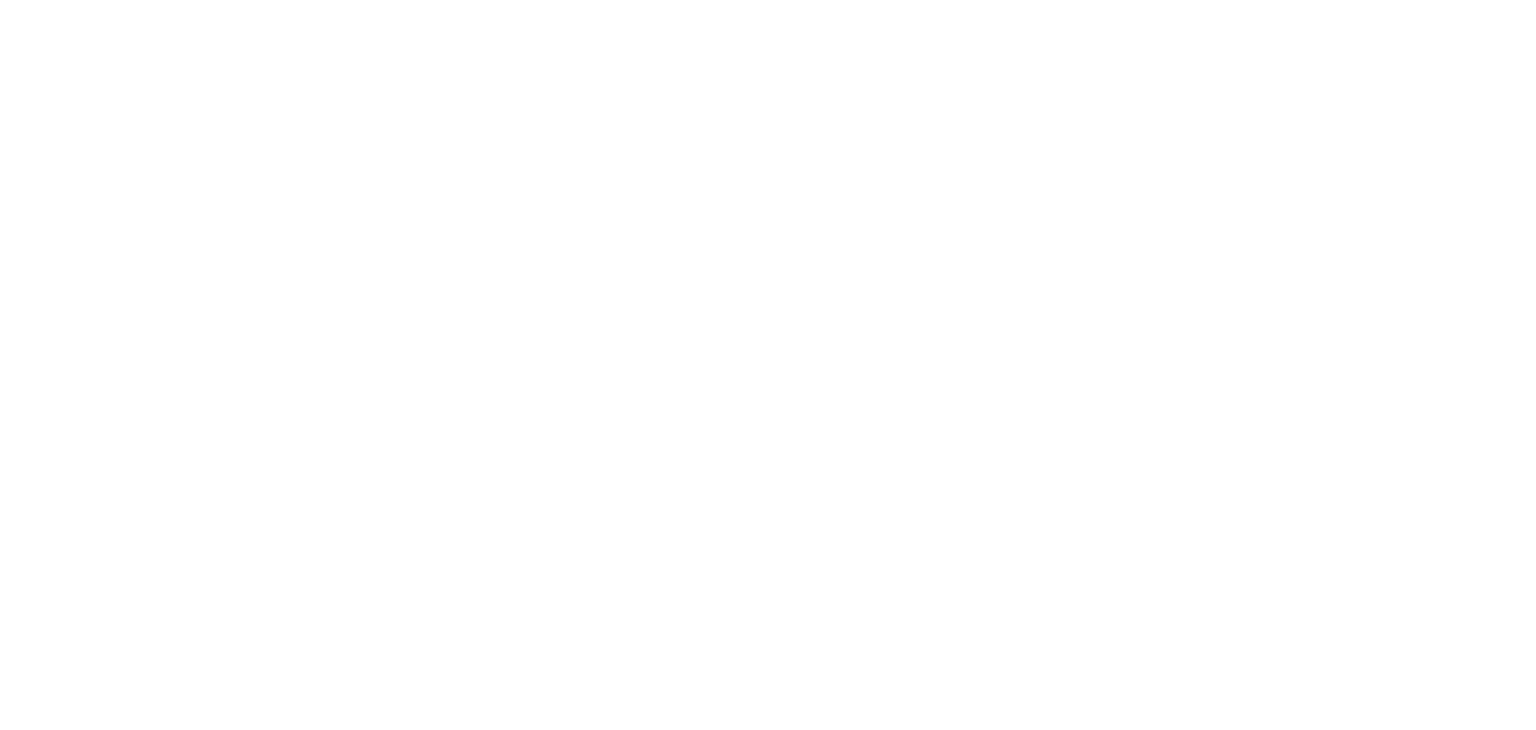 scroll, scrollTop: 0, scrollLeft: 0, axis: both 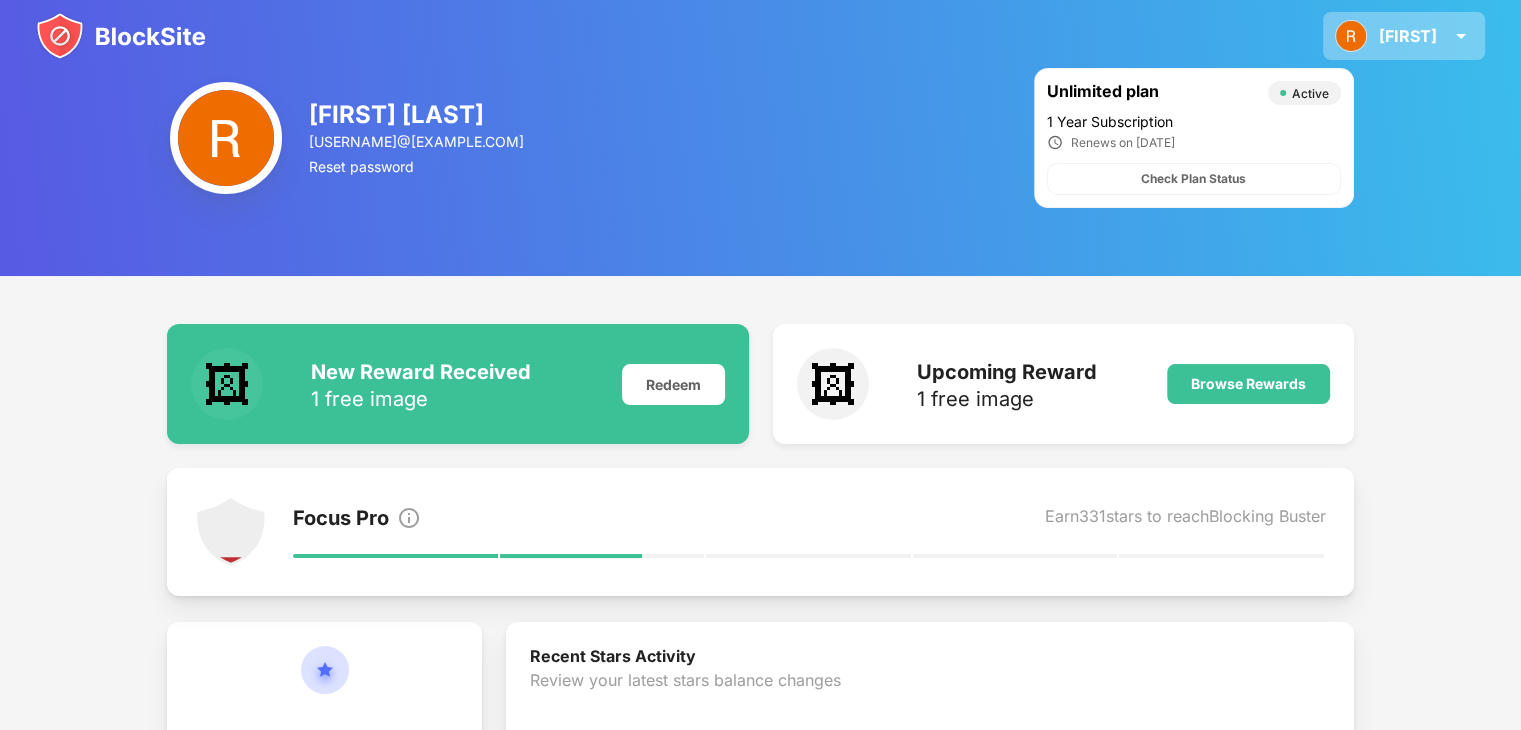 click on "[FIRST] [FIRST] [LAST] View Account Insights Rewards Settings Support Log Out" at bounding box center [1404, 36] 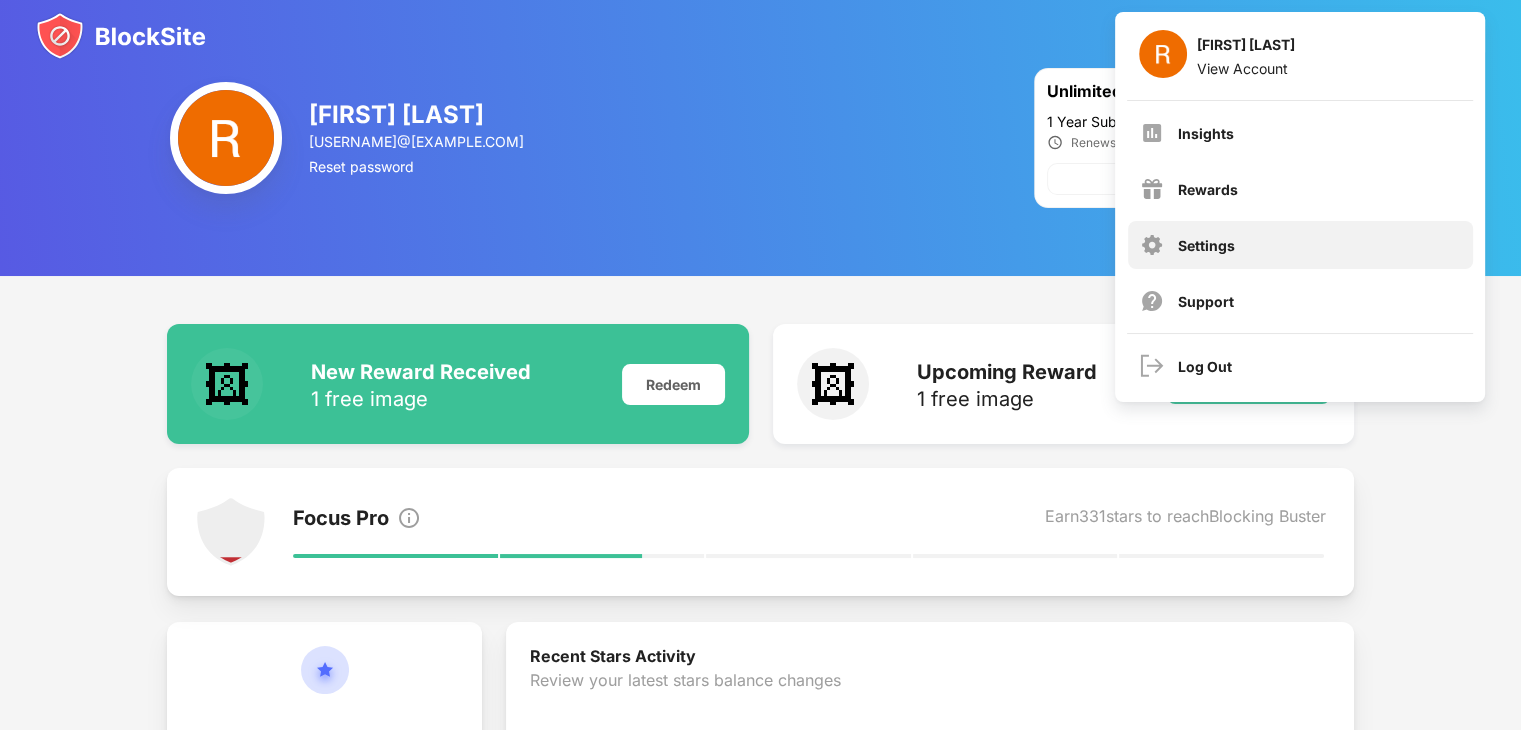 click on "Settings" at bounding box center (1206, 245) 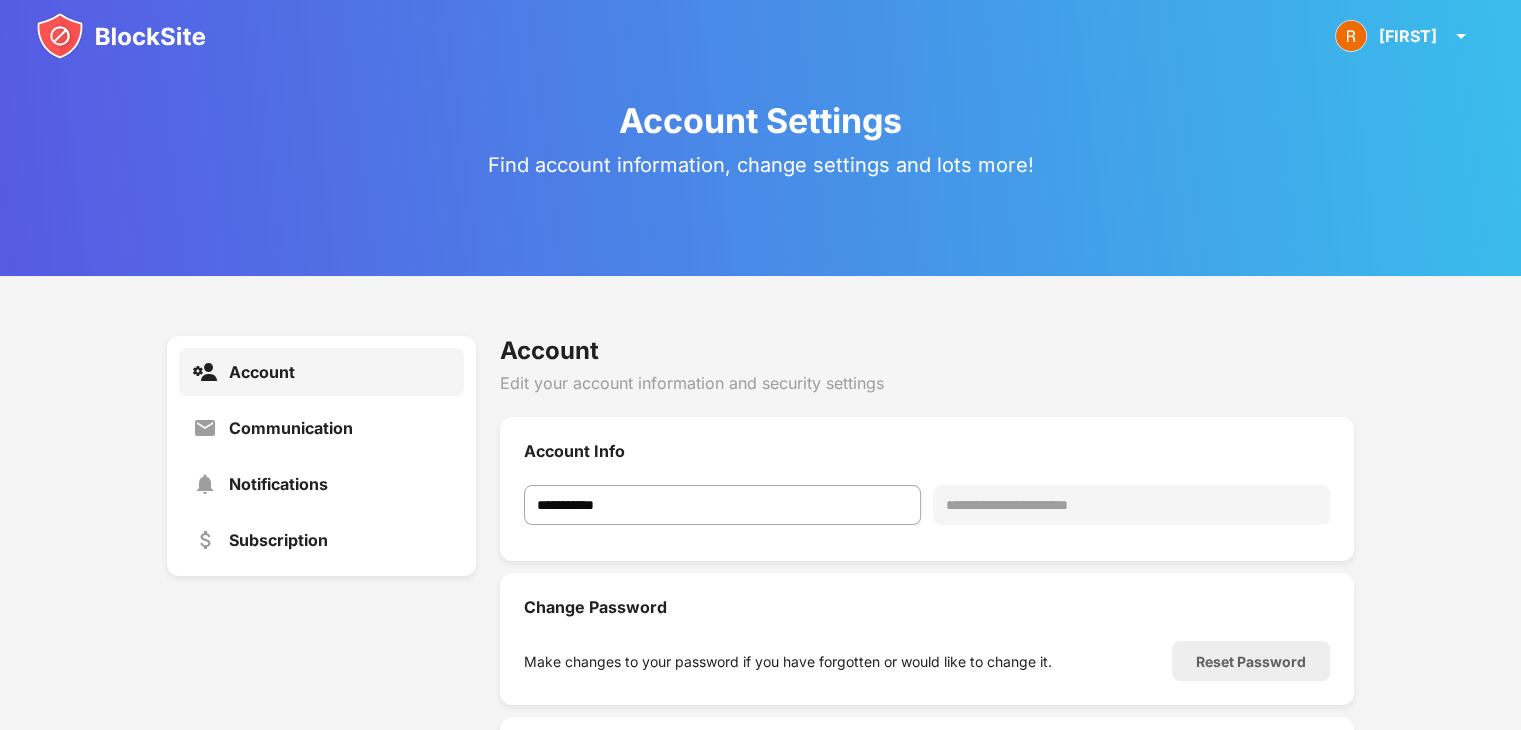 scroll, scrollTop: 176, scrollLeft: 0, axis: vertical 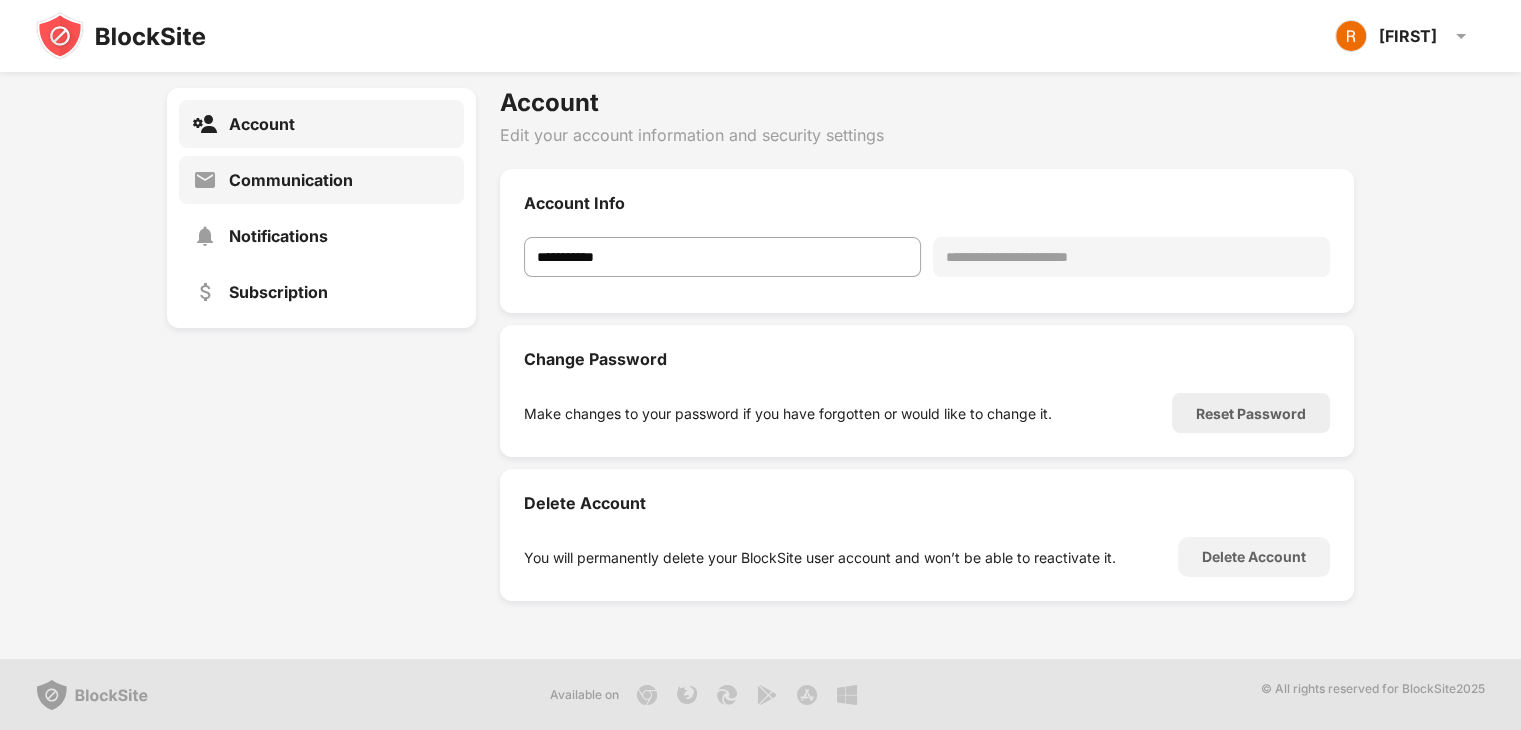 click on "Communication" at bounding box center (291, 180) 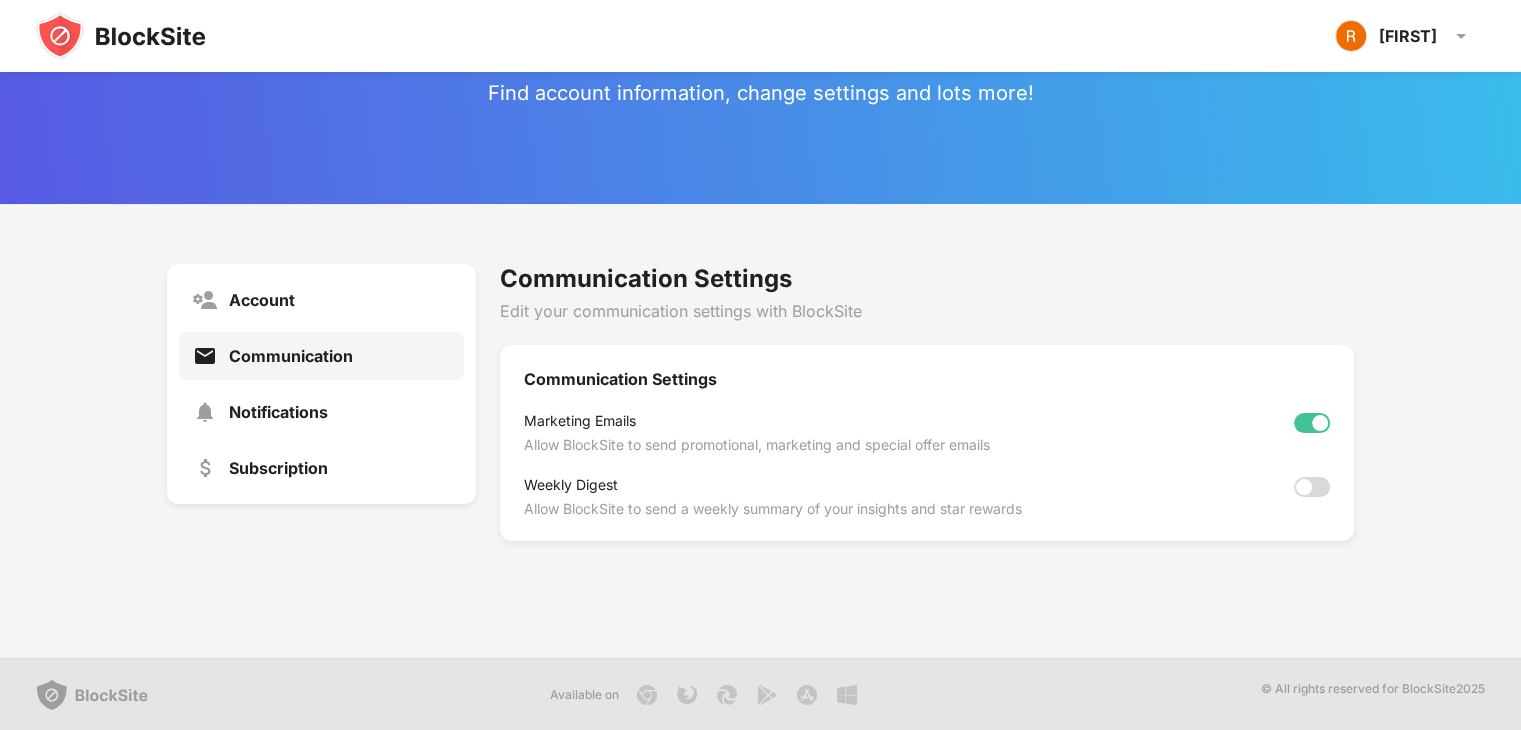 scroll, scrollTop: 0, scrollLeft: 0, axis: both 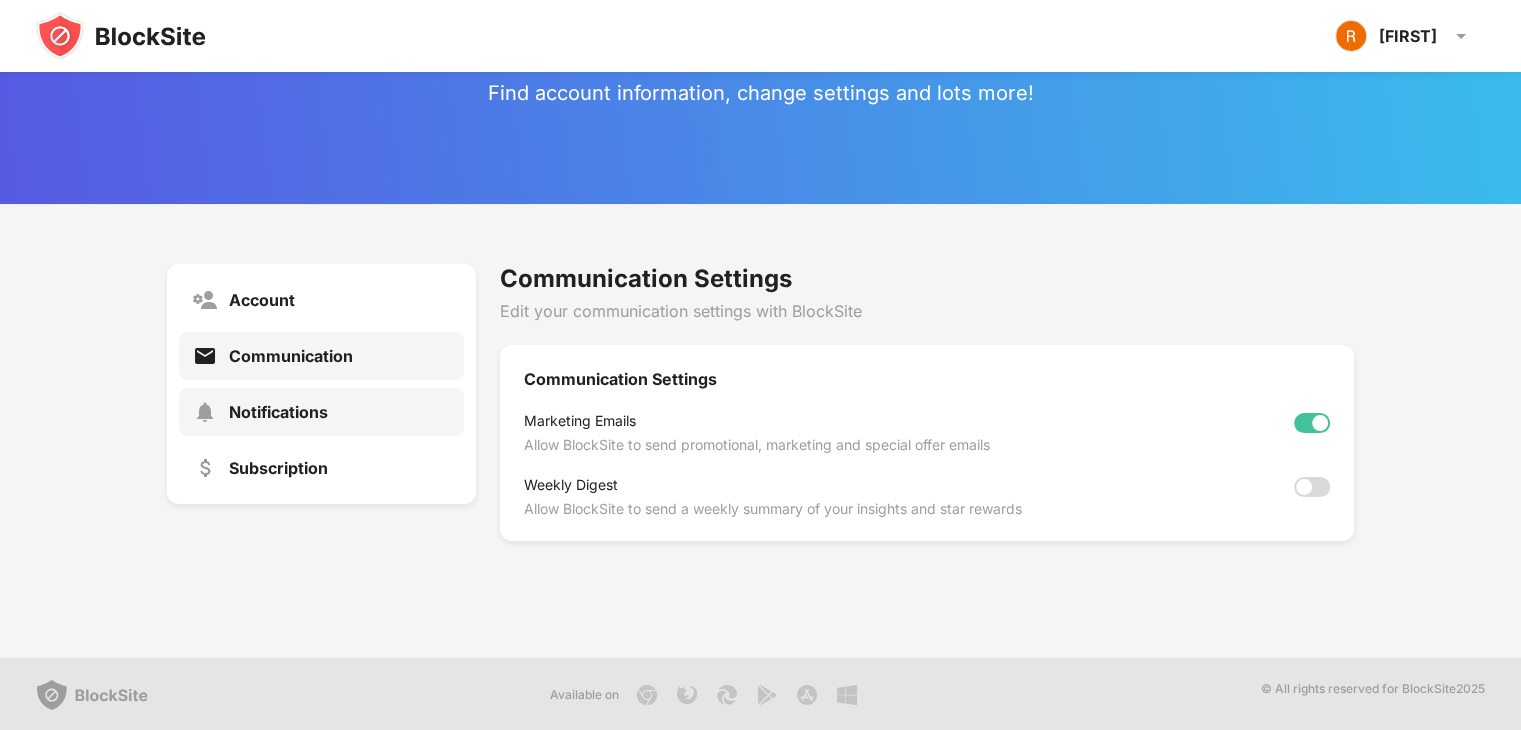 click on "Notifications" at bounding box center [321, 412] 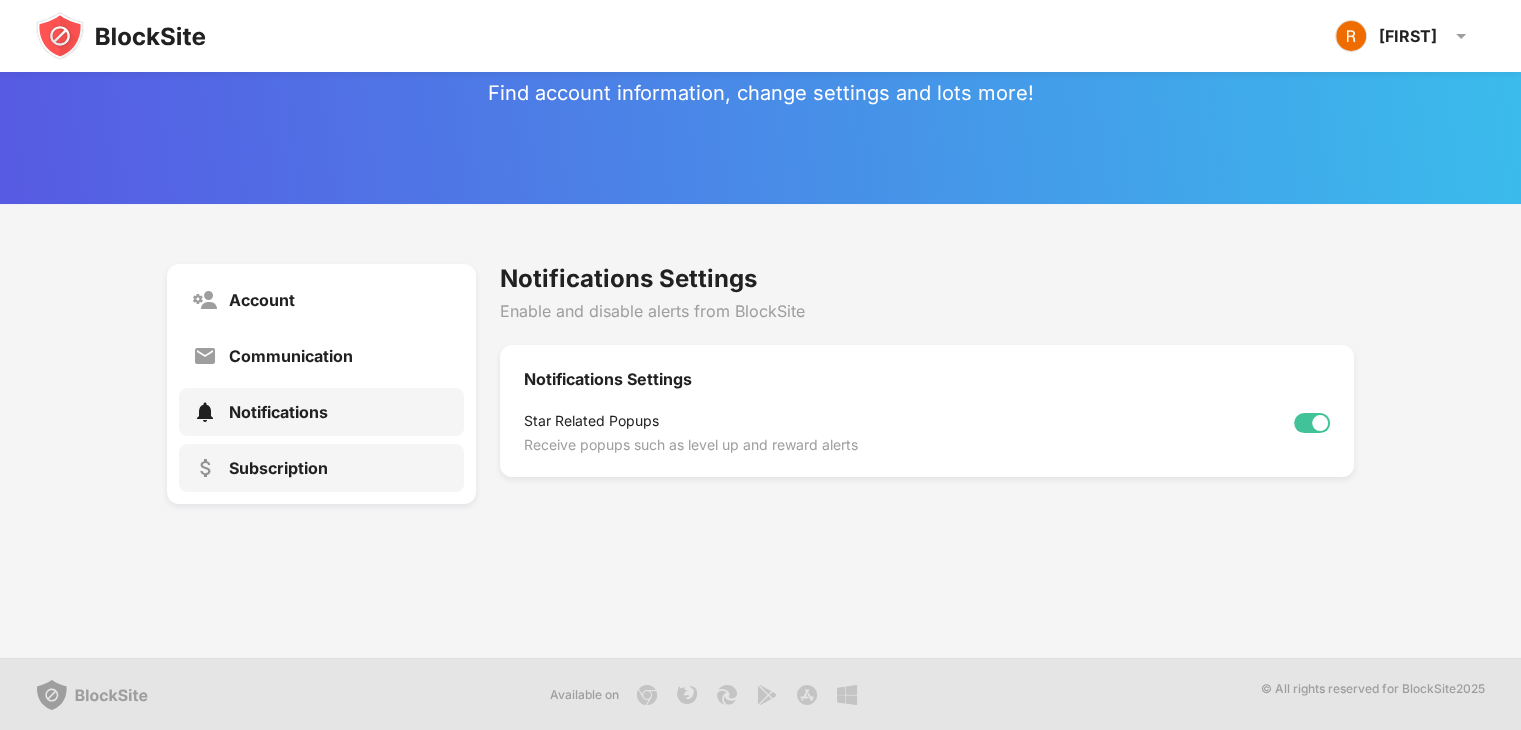 click on "Subscription" at bounding box center (321, 468) 